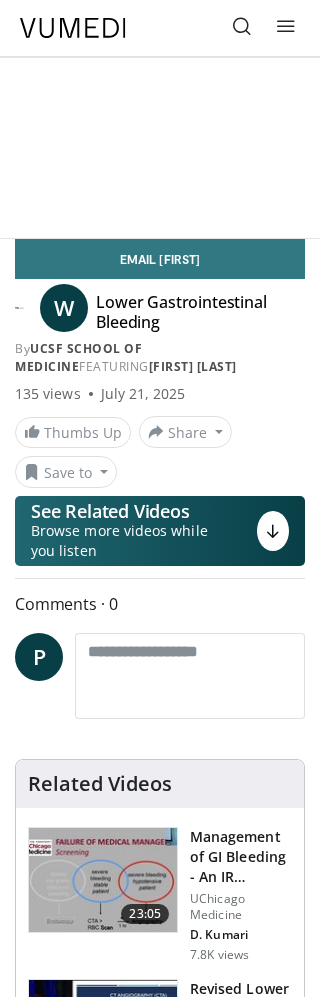 scroll, scrollTop: 4, scrollLeft: 0, axis: vertical 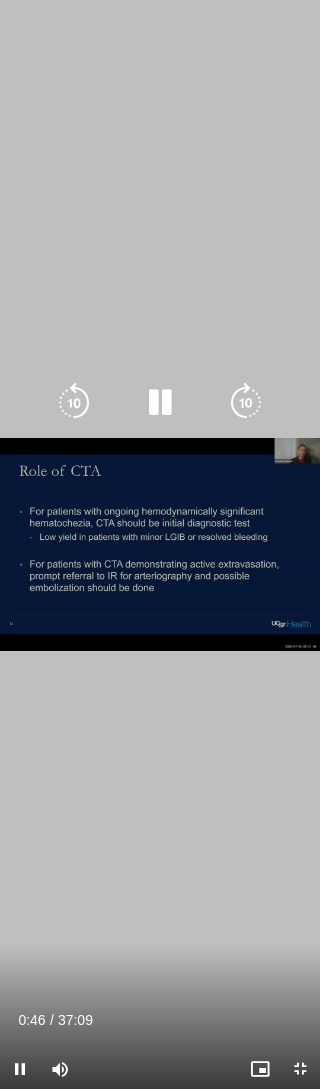click on "10 seconds
Tap to unmute" at bounding box center (160, 544) 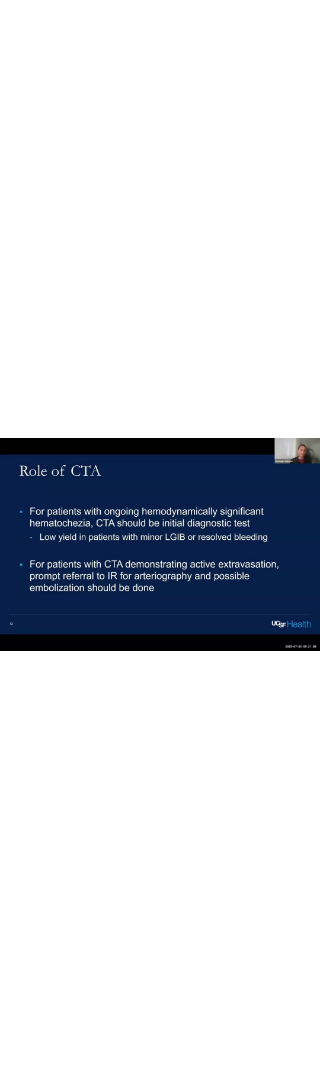 click on "10 seconds
Tap to unmute" at bounding box center [160, 544] 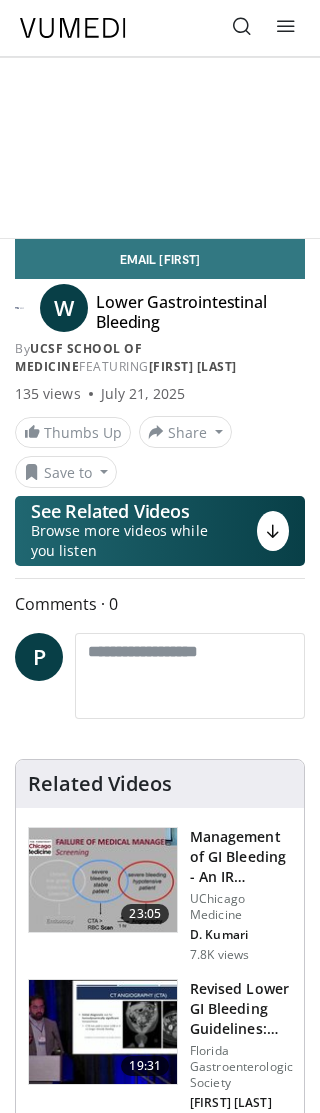 scroll, scrollTop: 4, scrollLeft: 0, axis: vertical 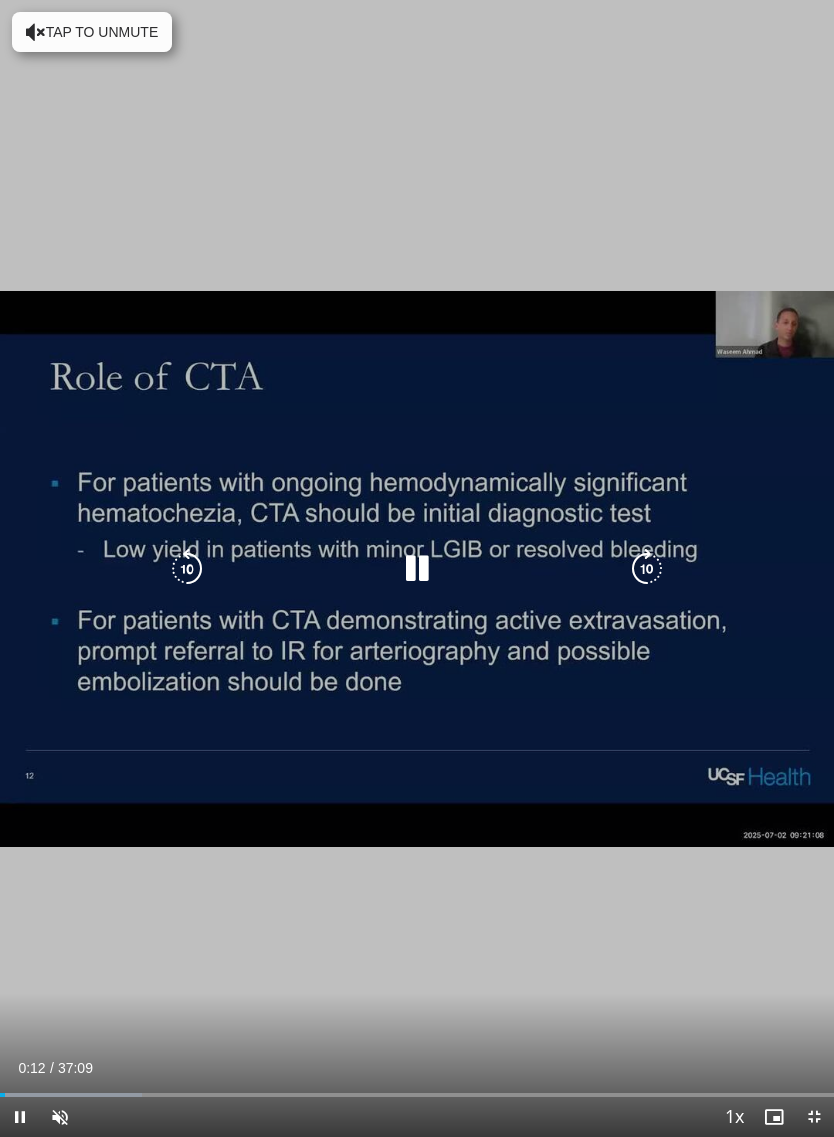 click at bounding box center [417, 569] 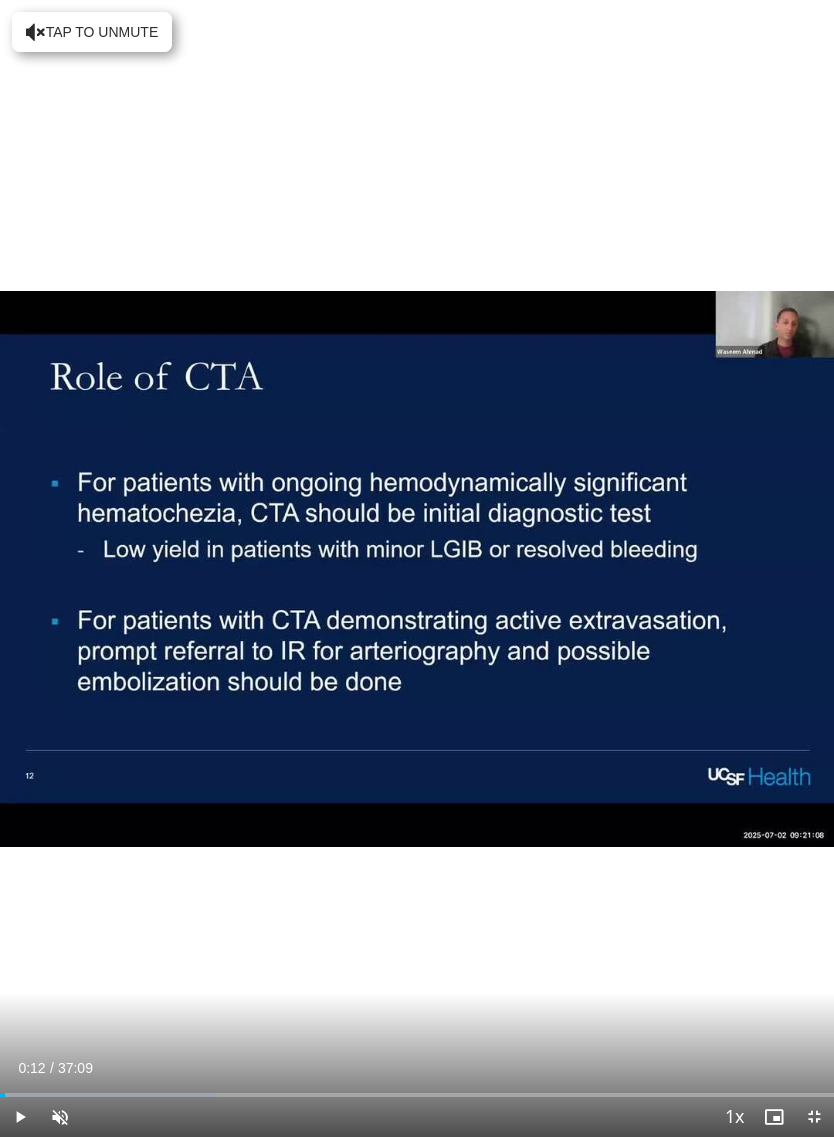 click on "10 seconds
Tap to unmute" at bounding box center [417, 568] 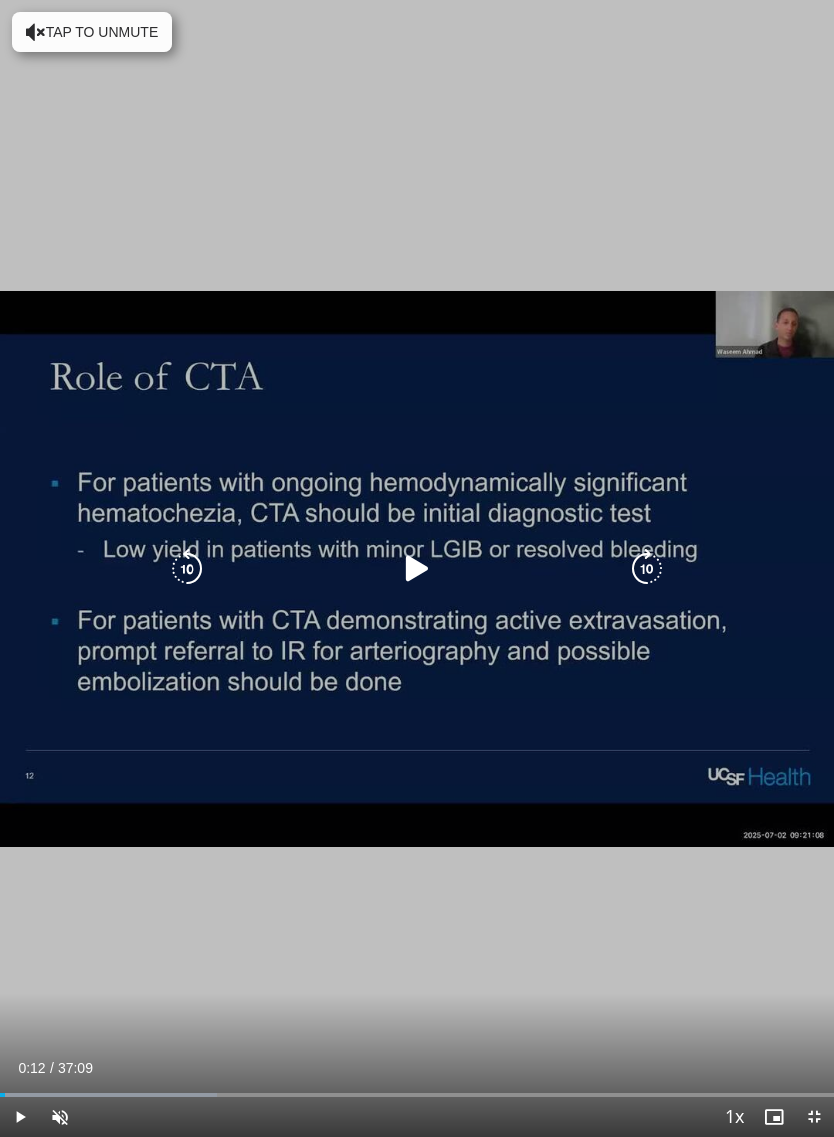 click at bounding box center [417, 569] 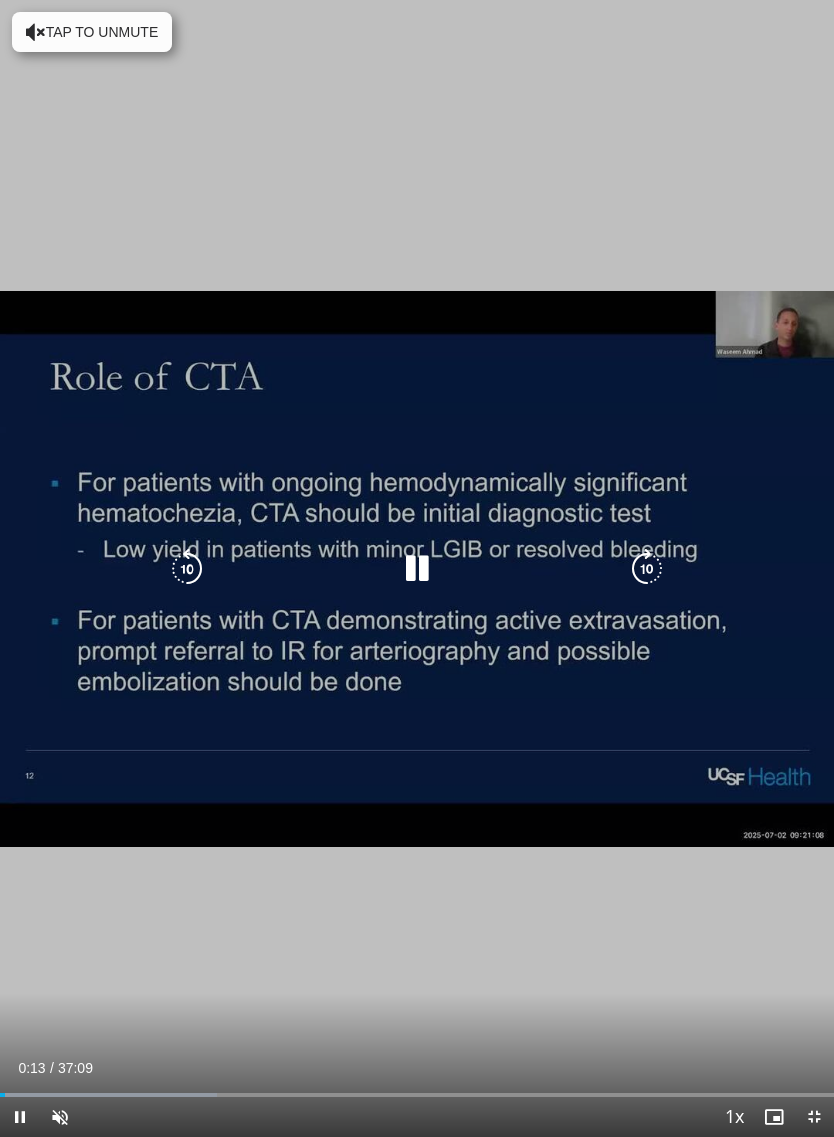 click on "10 seconds
Tap to unmute" at bounding box center [417, 568] 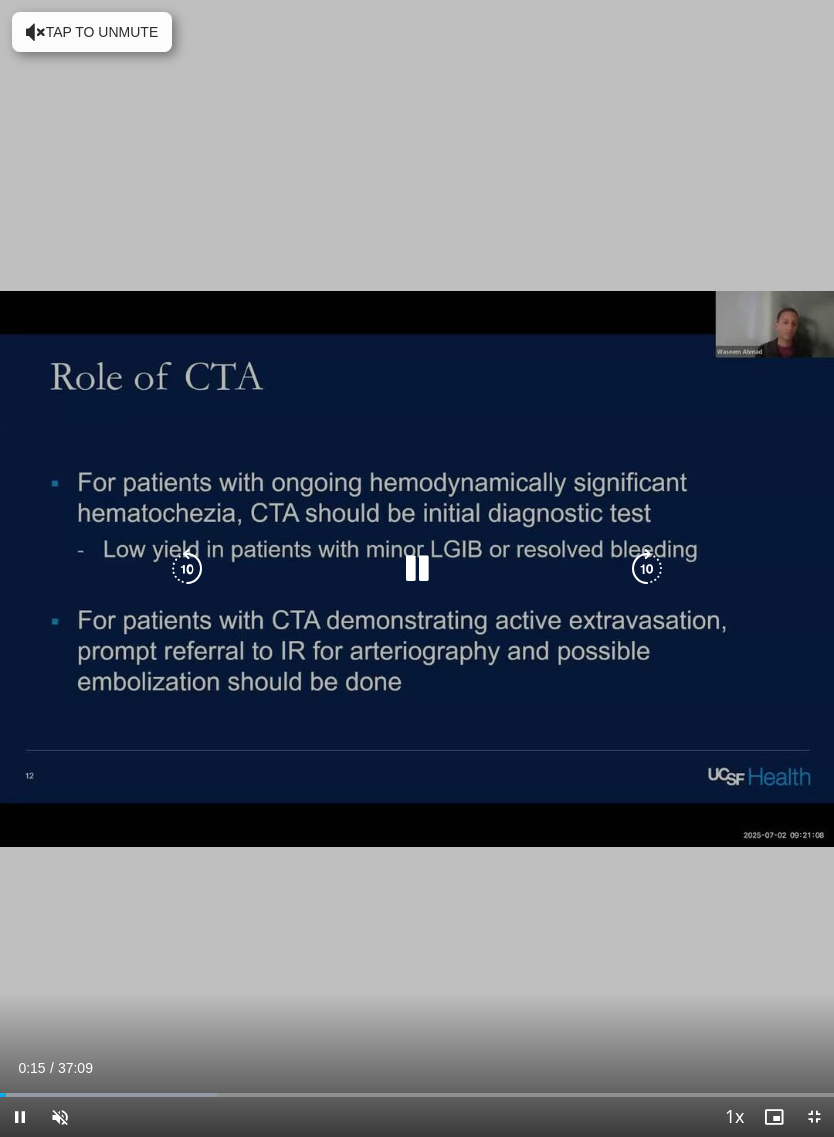 click at bounding box center [417, 569] 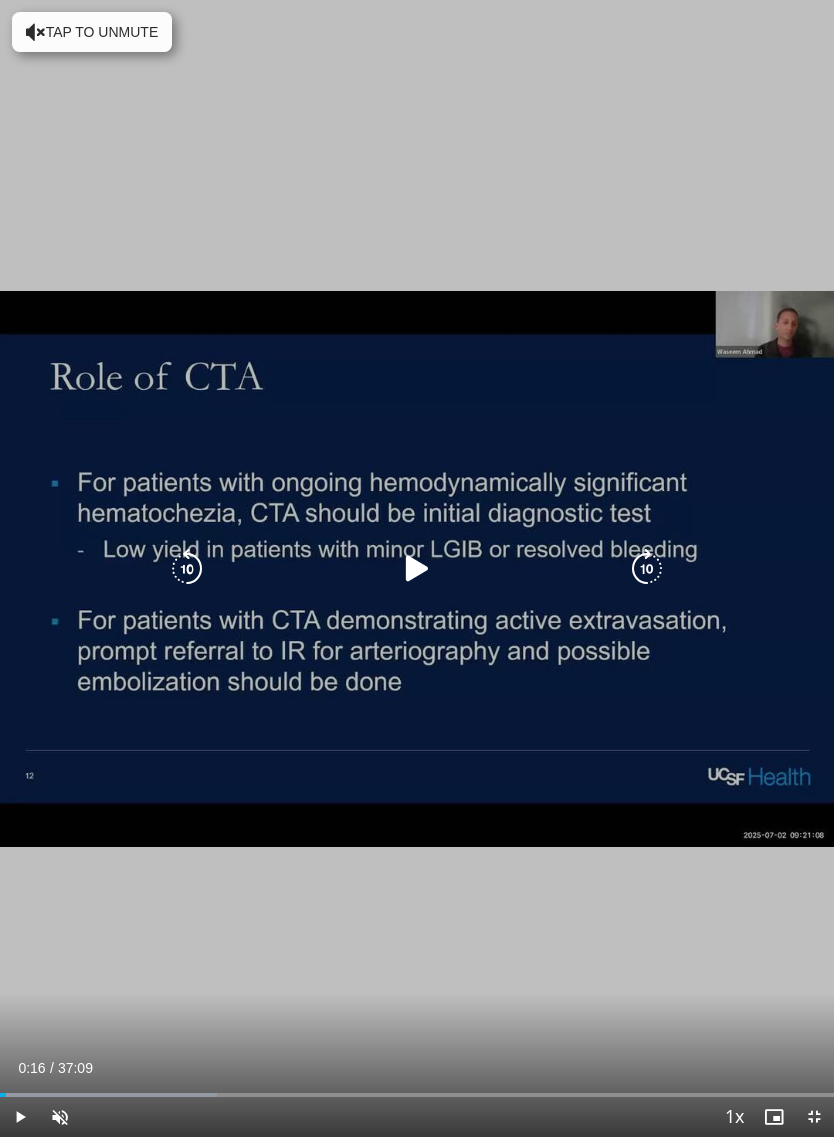 click at bounding box center [417, 569] 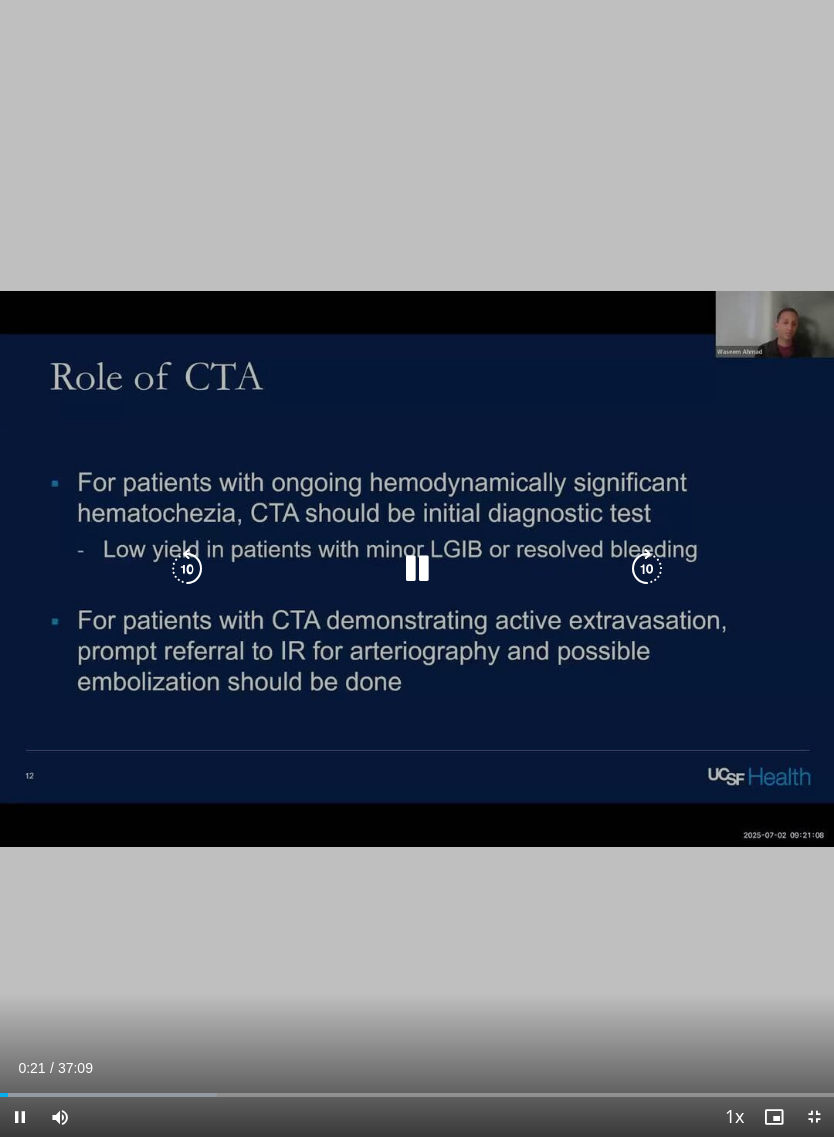 click at bounding box center (417, 569) 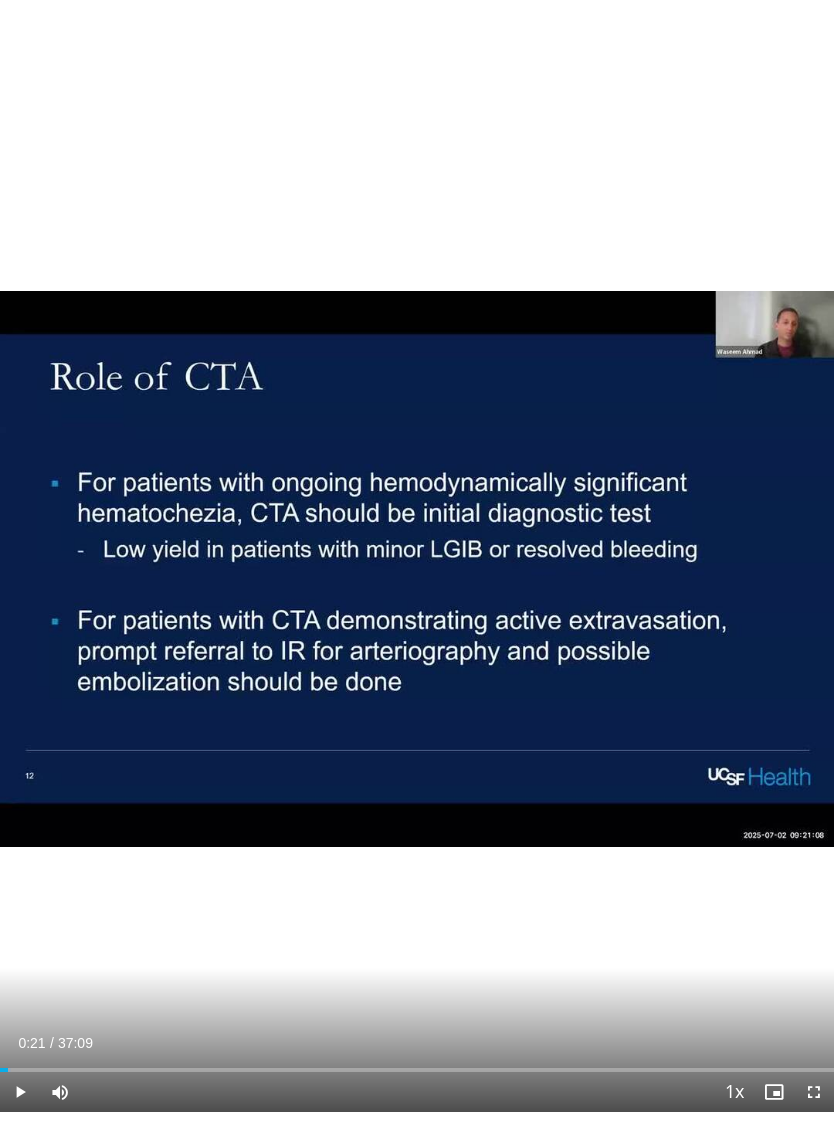 scroll, scrollTop: 24, scrollLeft: 0, axis: vertical 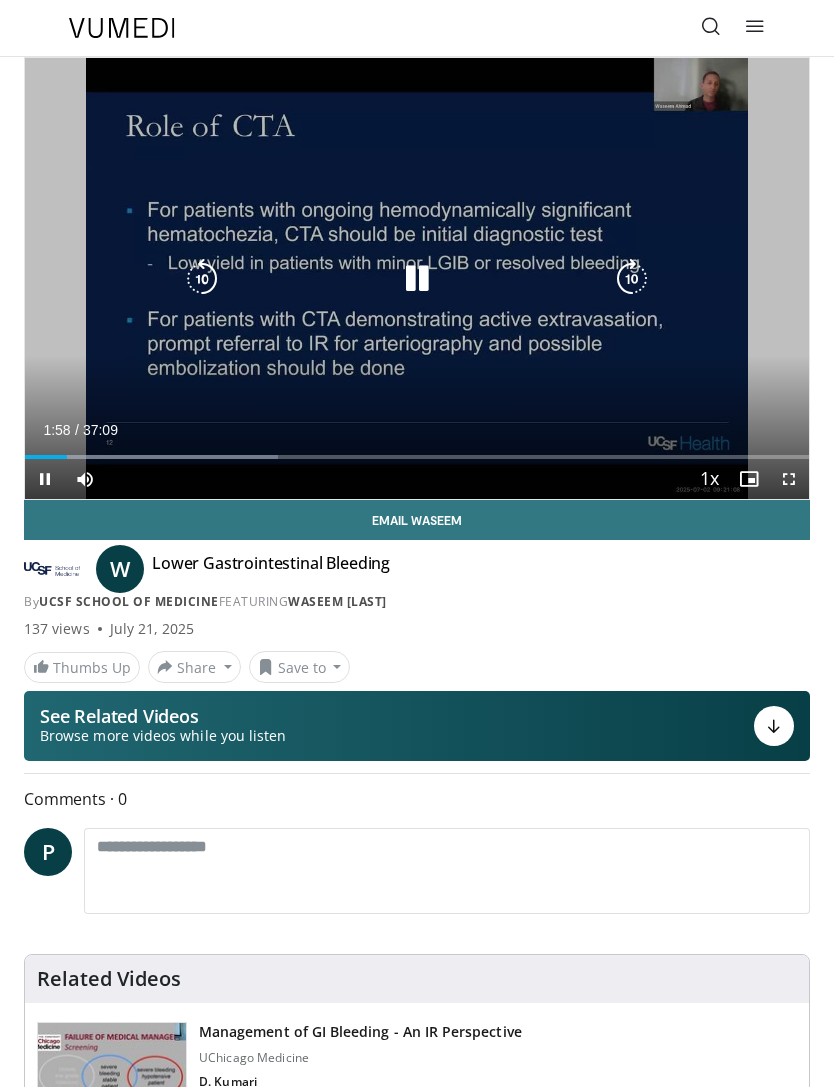 click at bounding box center (417, 279) 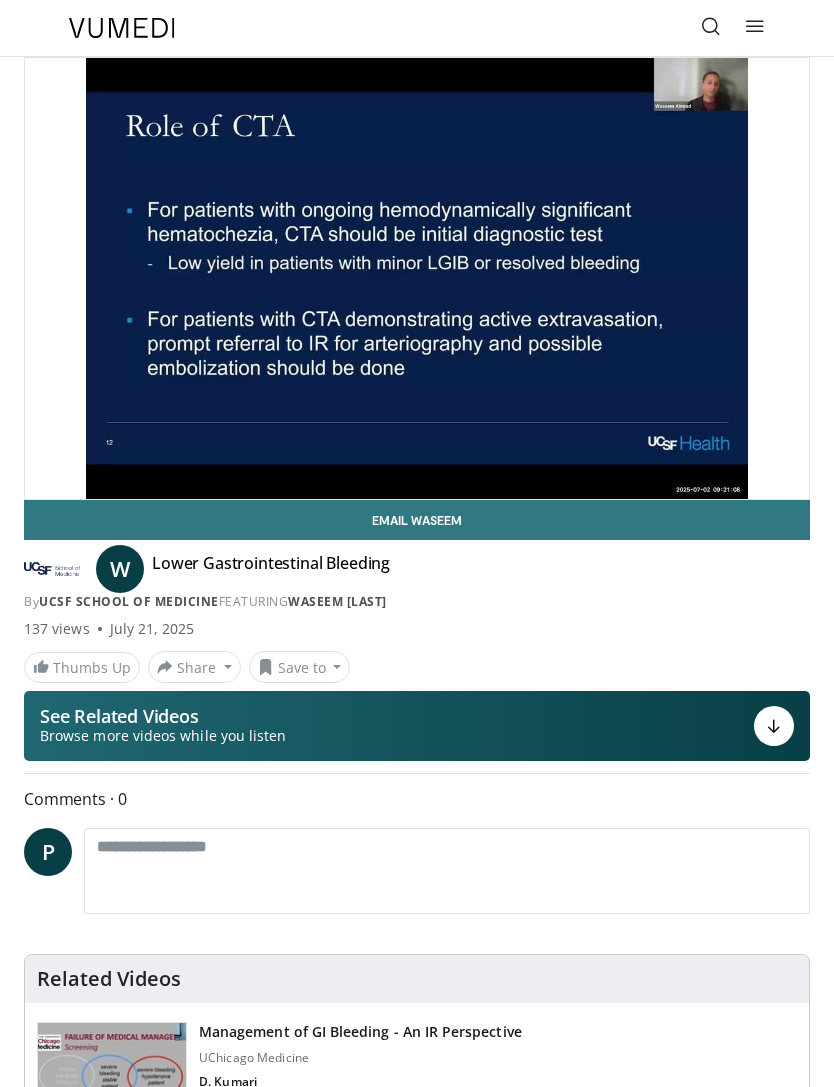 click on "Comments   0" at bounding box center [417, 799] 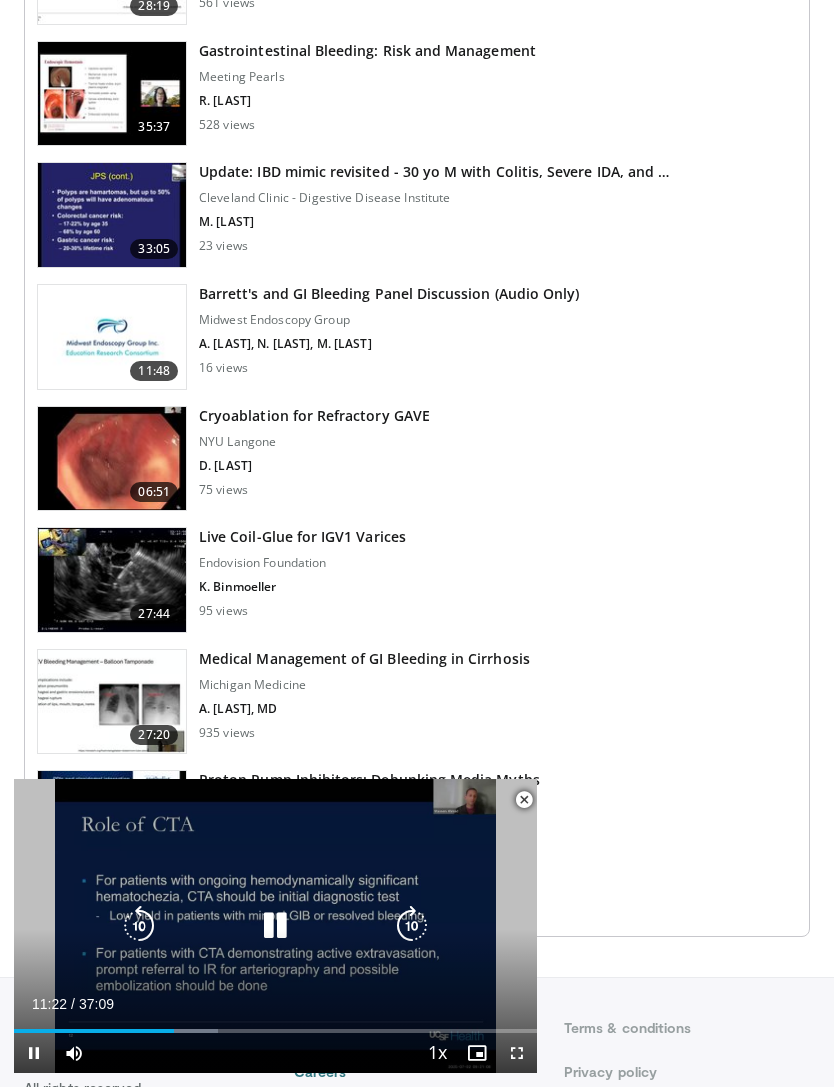 scroll, scrollTop: 2233, scrollLeft: 0, axis: vertical 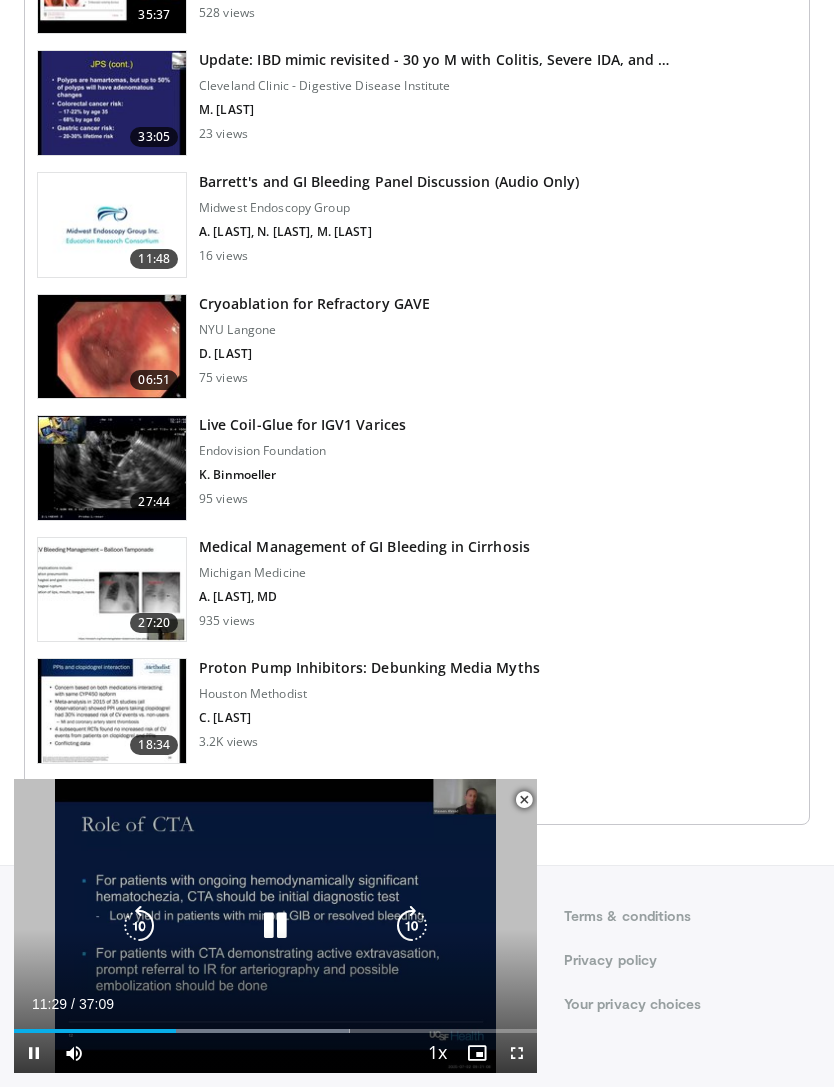 click on "C. [LAST]" at bounding box center (417, 711) 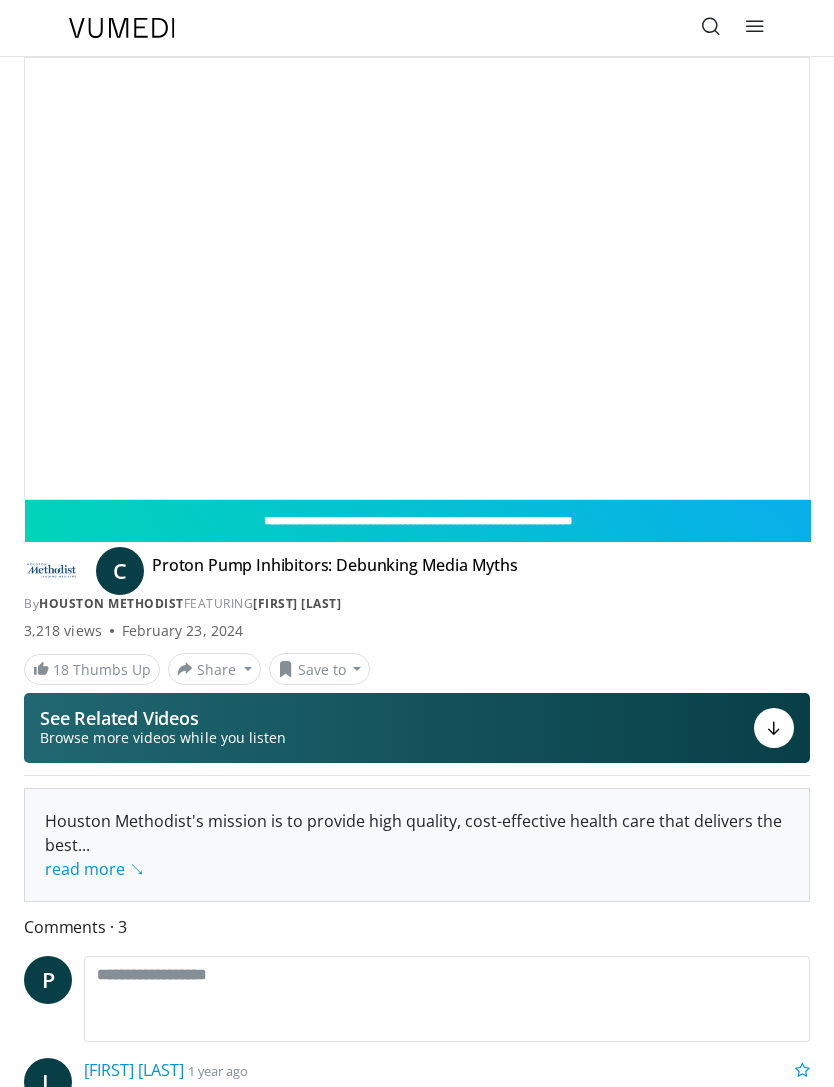 scroll, scrollTop: 0, scrollLeft: 0, axis: both 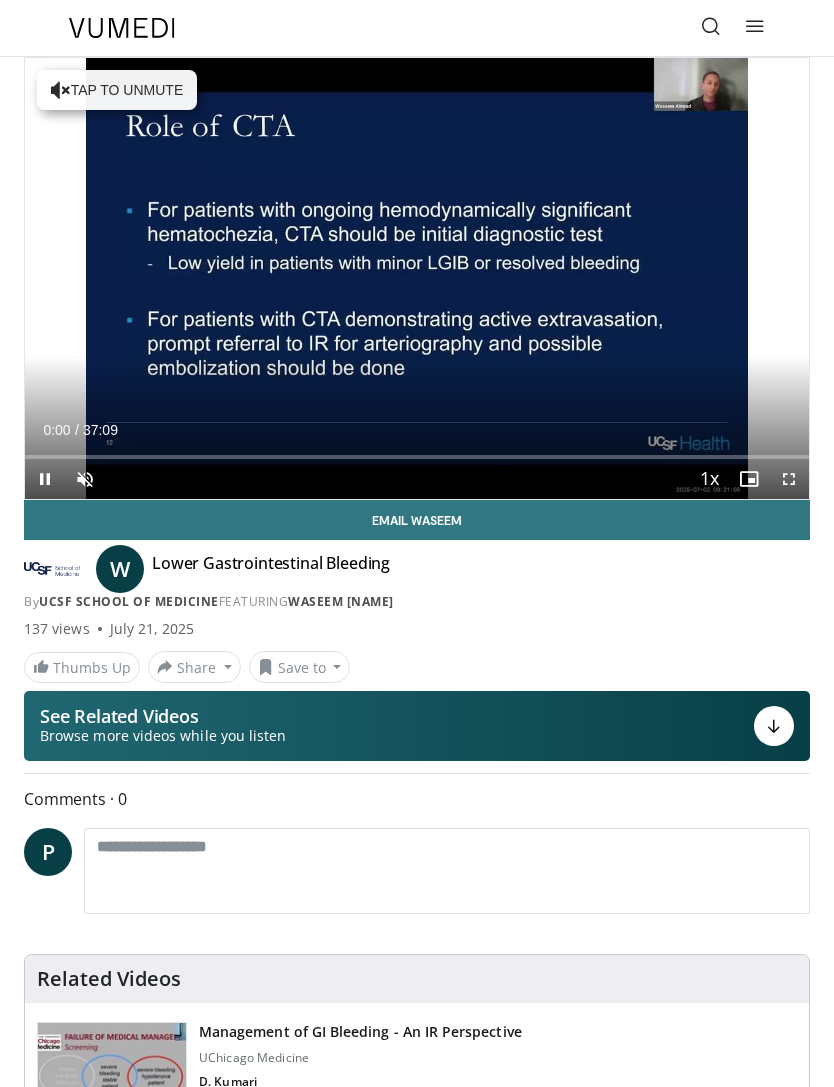 click at bounding box center [105, 479] 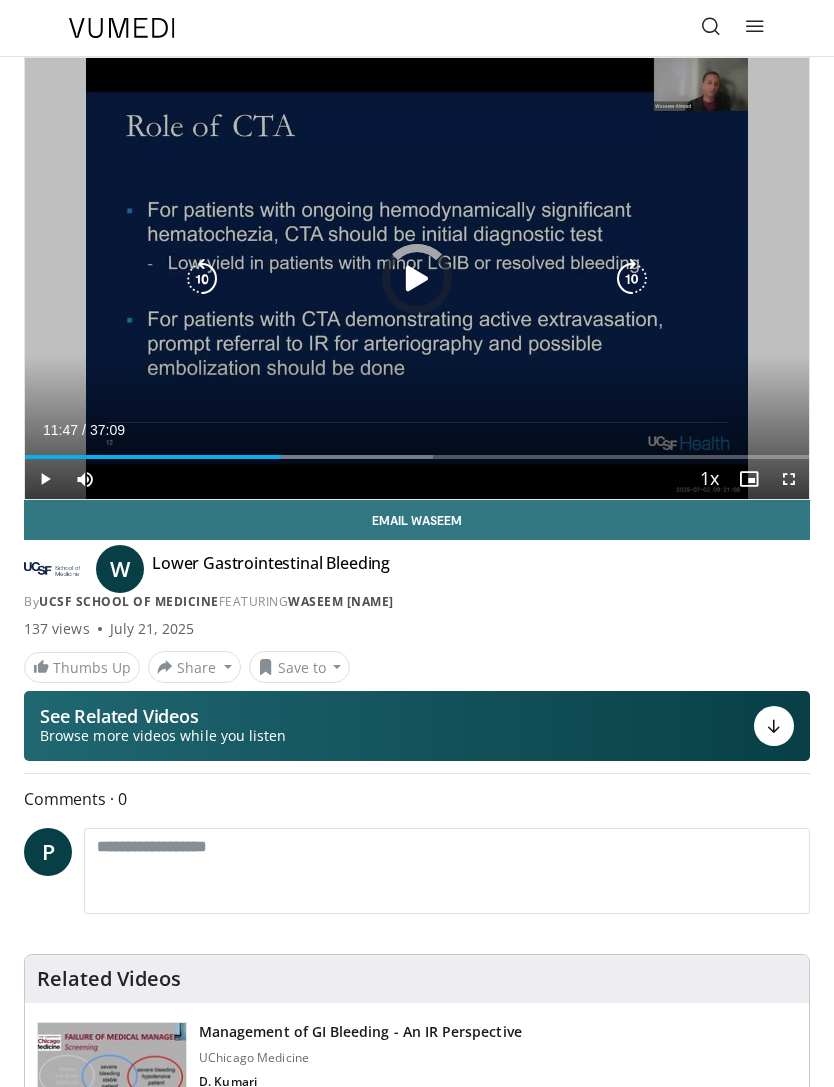 click at bounding box center [153, 457] 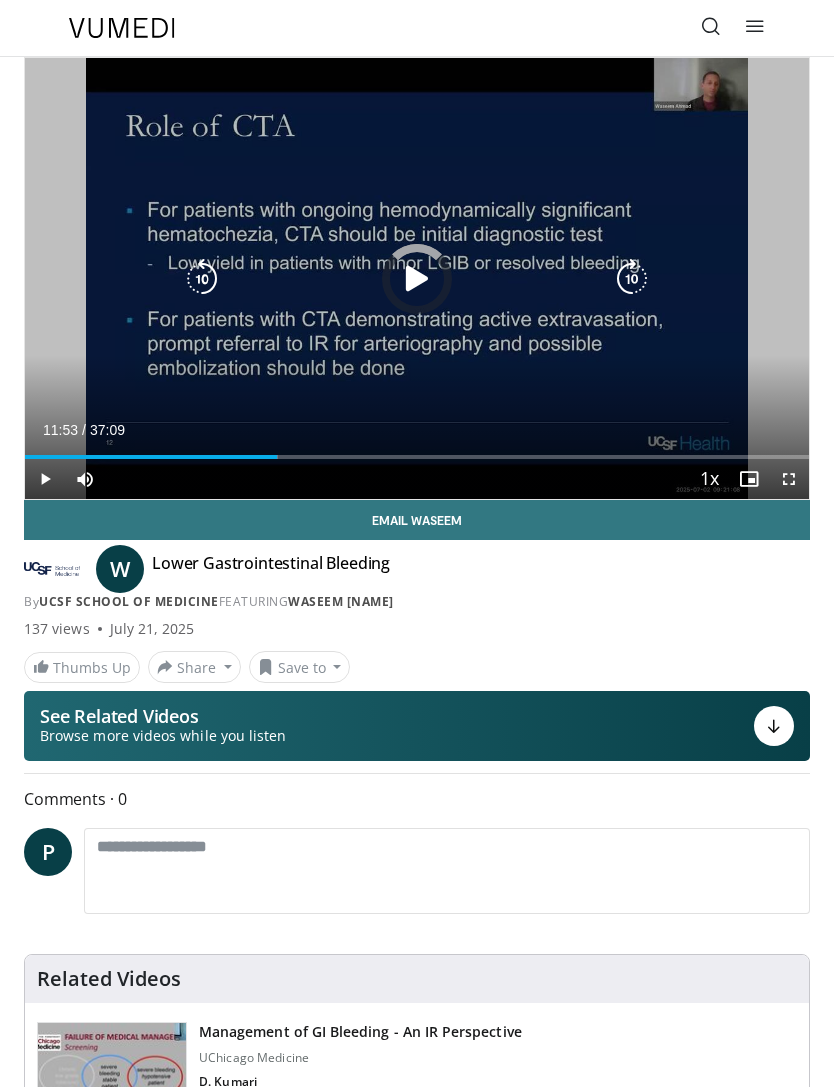 click on "Loaded :  32.24%" at bounding box center (417, 457) 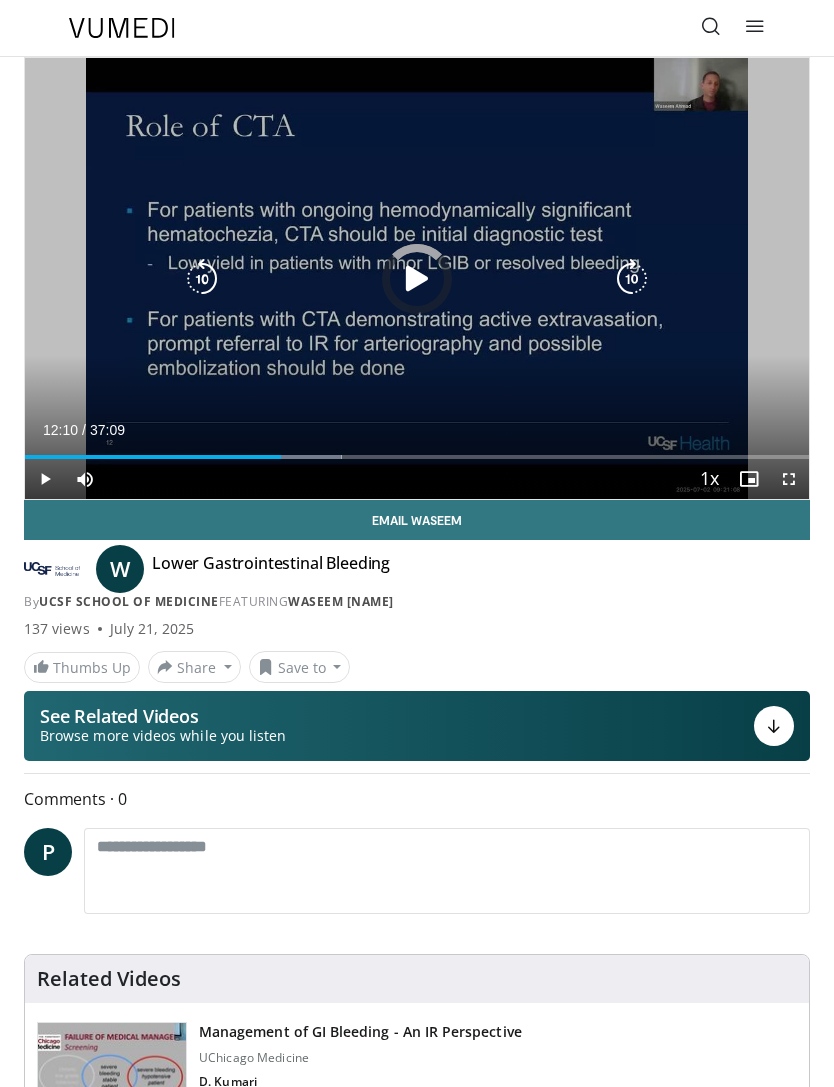click at bounding box center (309, 457) 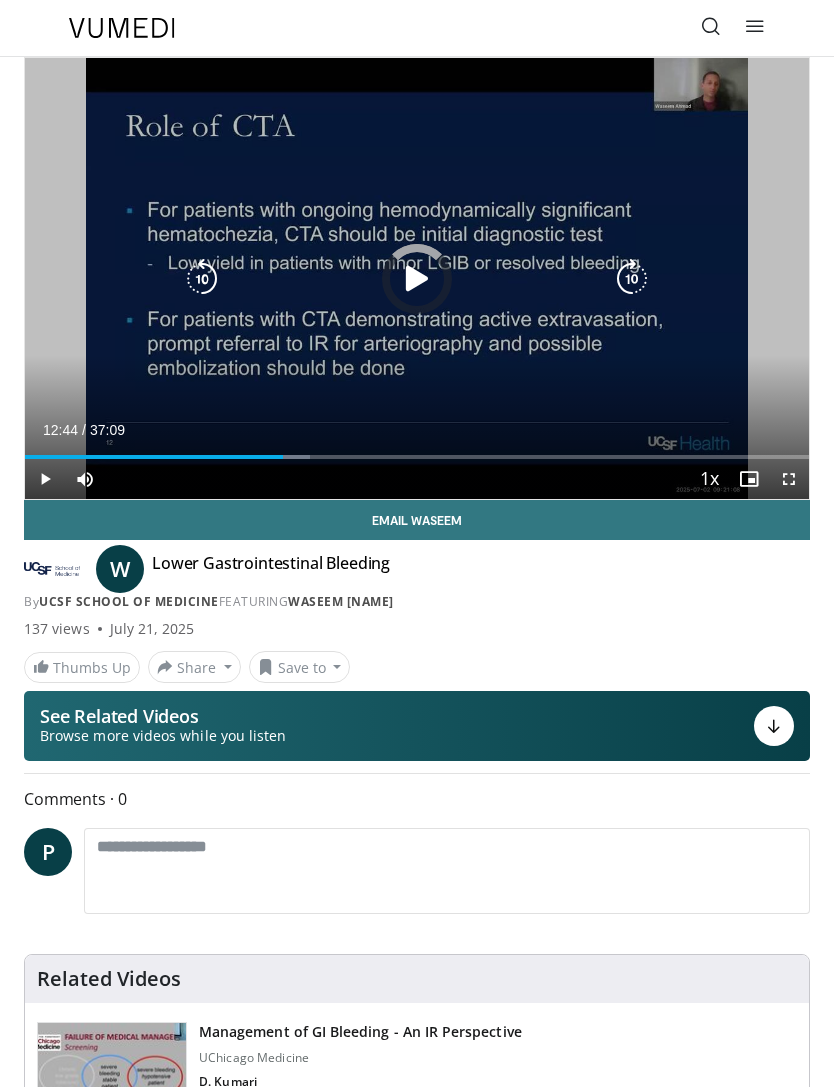 click at bounding box center [296, 457] 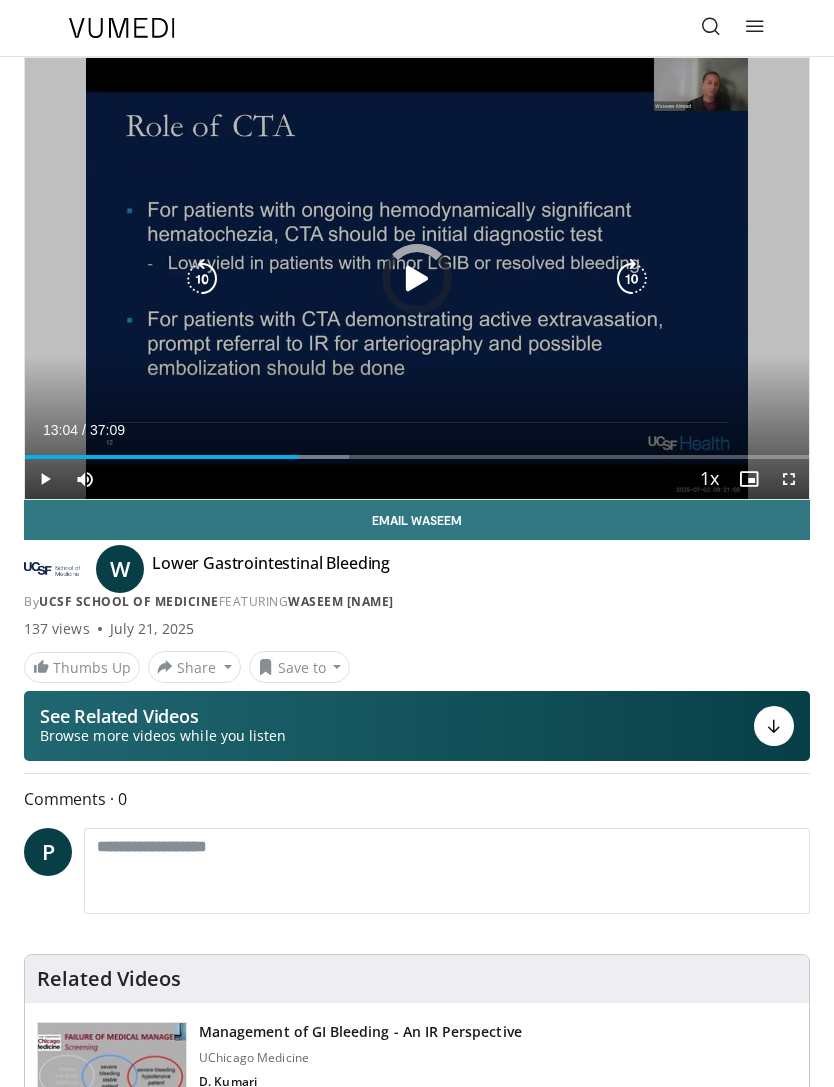 click at bounding box center [322, 457] 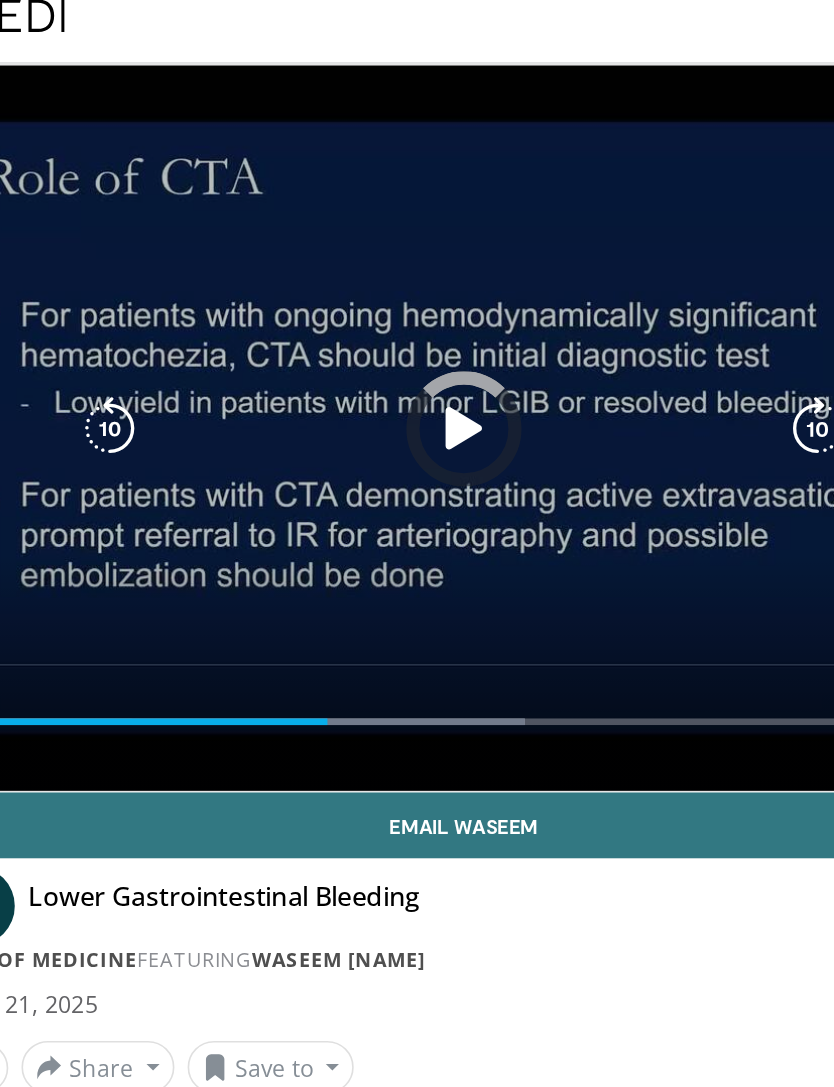 click at bounding box center (334, 457) 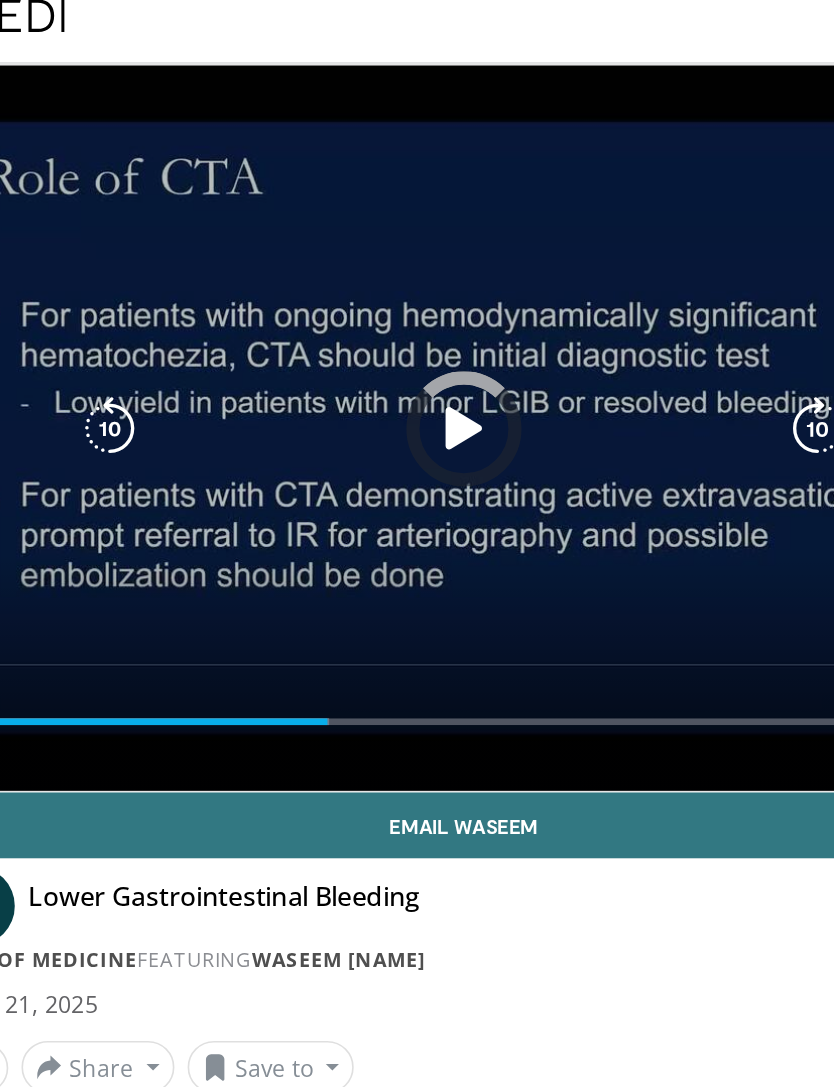 click at bounding box center [332, 457] 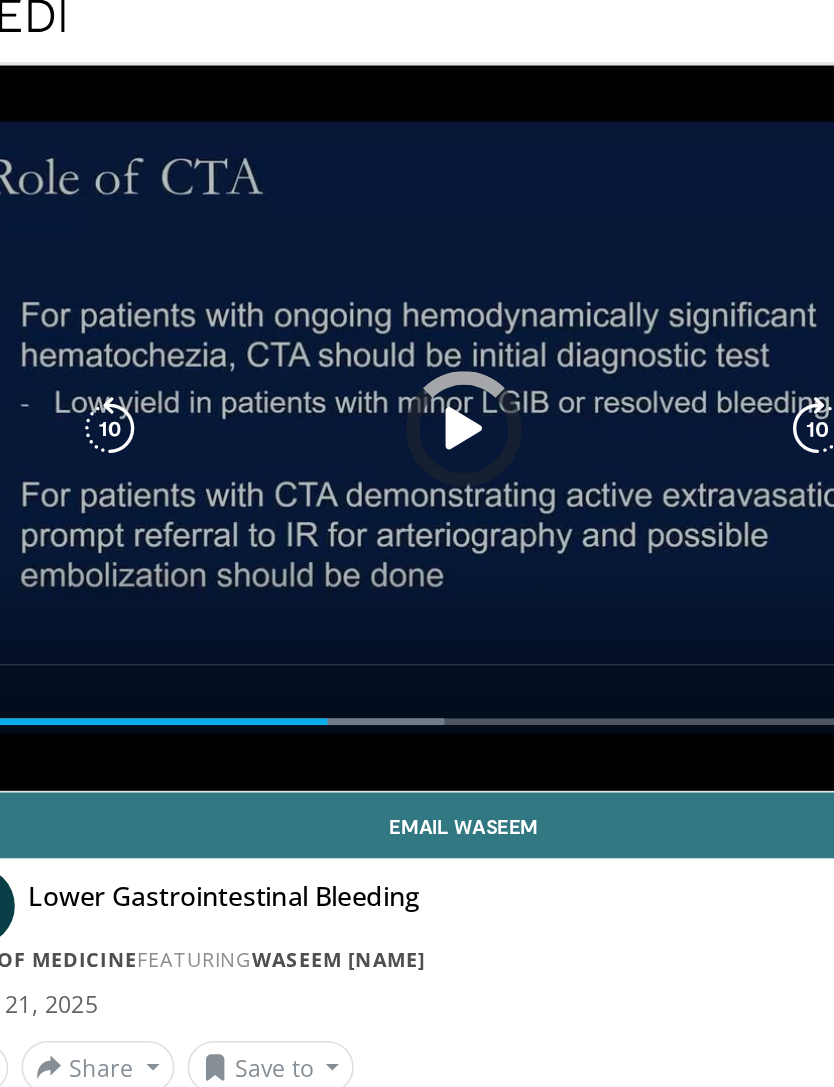 click at bounding box center [366, 457] 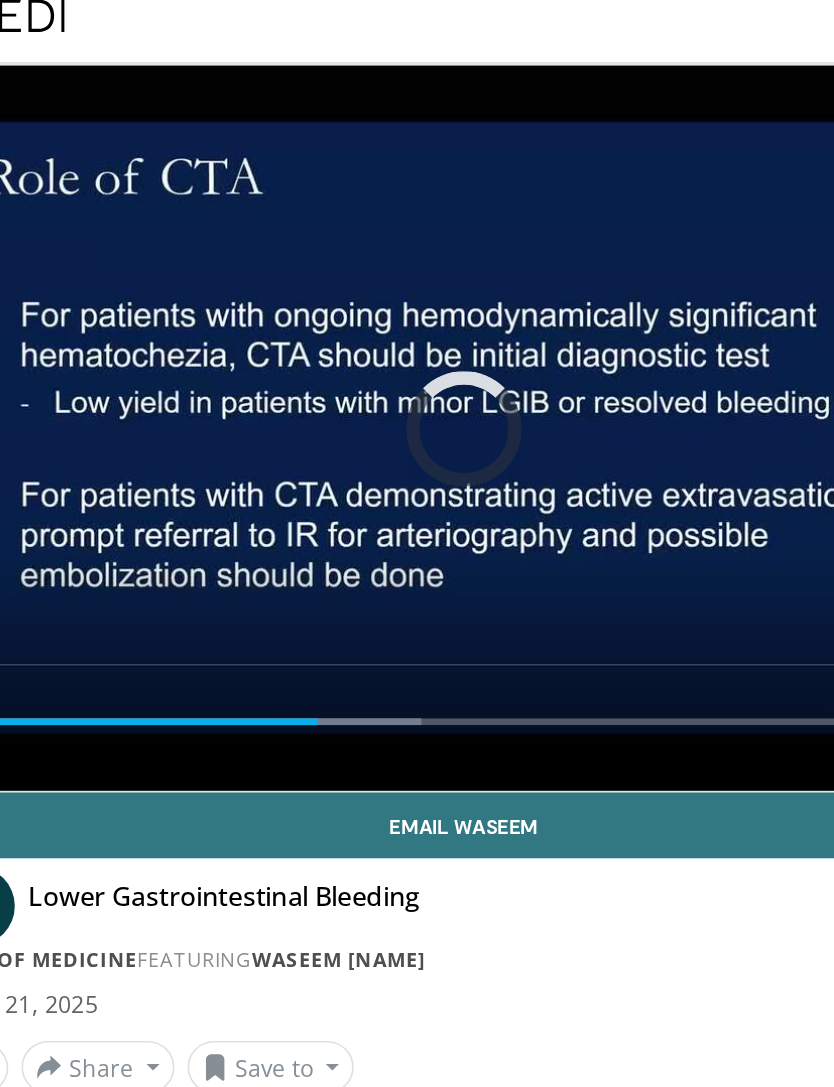 click at bounding box center (176, 457) 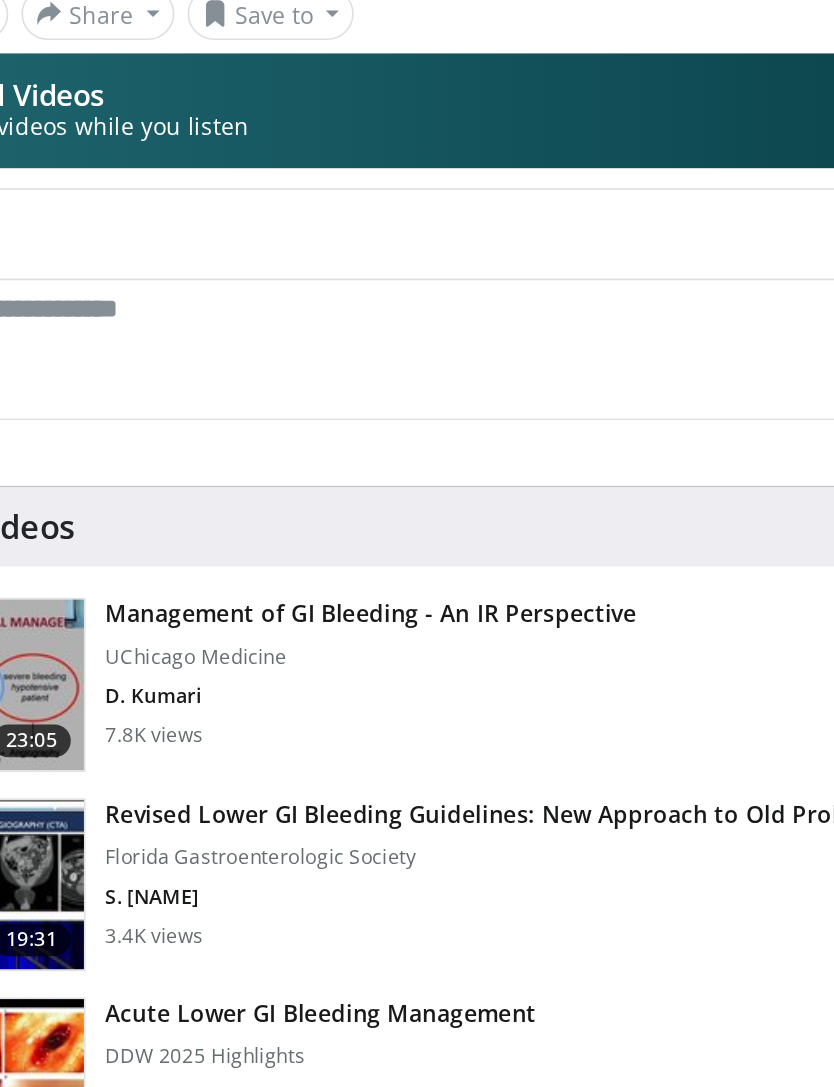 scroll, scrollTop: 0, scrollLeft: 0, axis: both 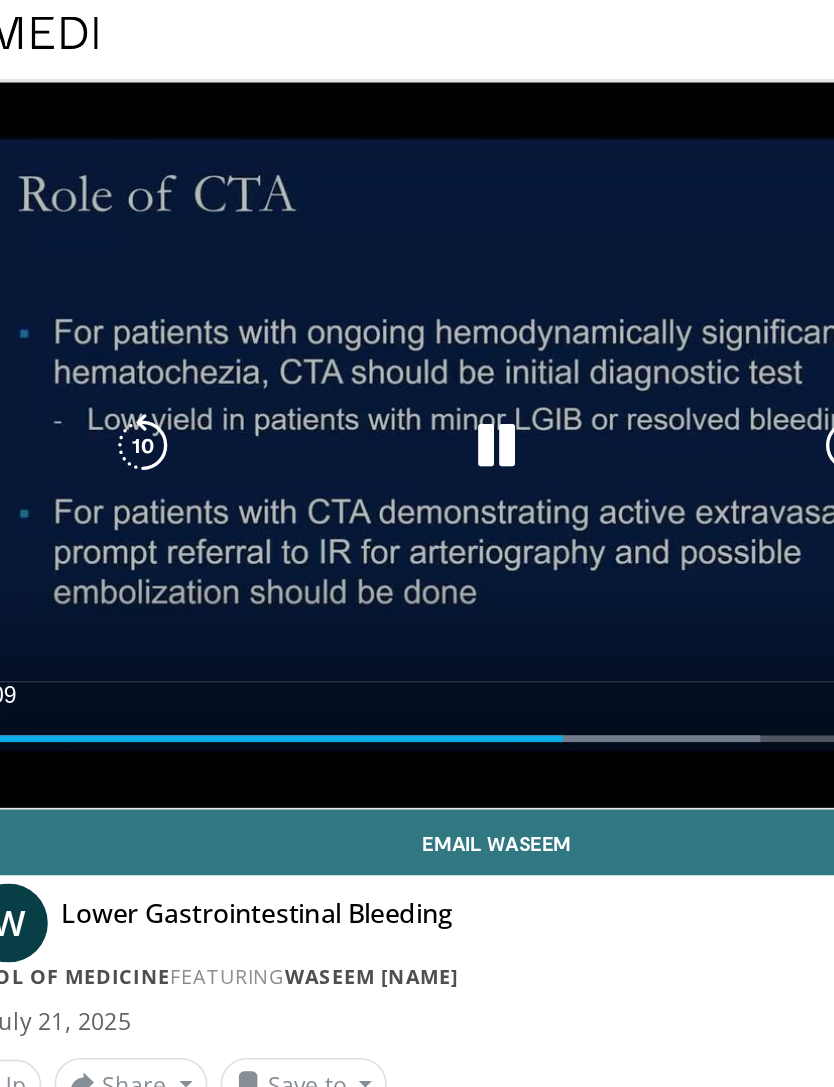 click on "Current Time  20:29 / Duration  37:09 Pause Skip Backward Skip Forward Mute Loaded :  70.43% Stream Type  LIVE Seek to live, currently behind live LIVE   1x Playback Rate 0.5x 0.75x 1x , selected 1.25x 1.5x 1.75x 2x Chapters Chapters Descriptions descriptions off , selected Captions captions off , selected Audio Track en (Main) , selected Fullscreen Enable picture-in-picture mode" at bounding box center [417, 479] 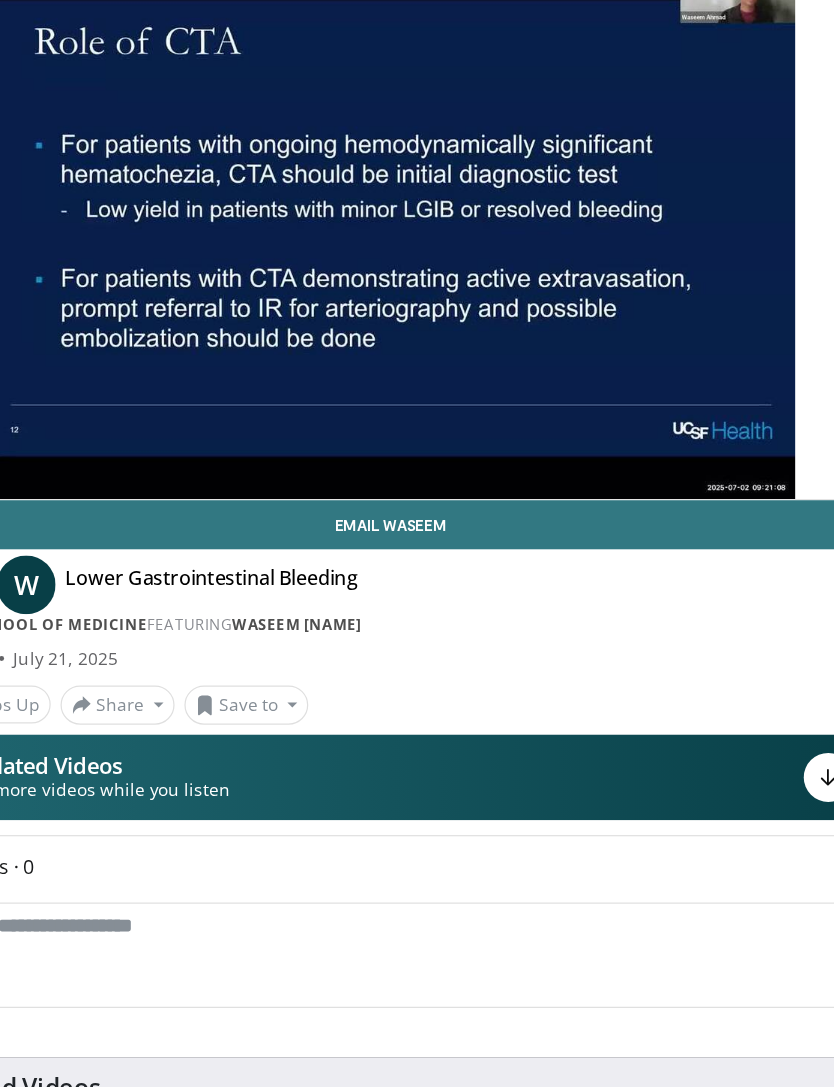 scroll, scrollTop: 0, scrollLeft: 0, axis: both 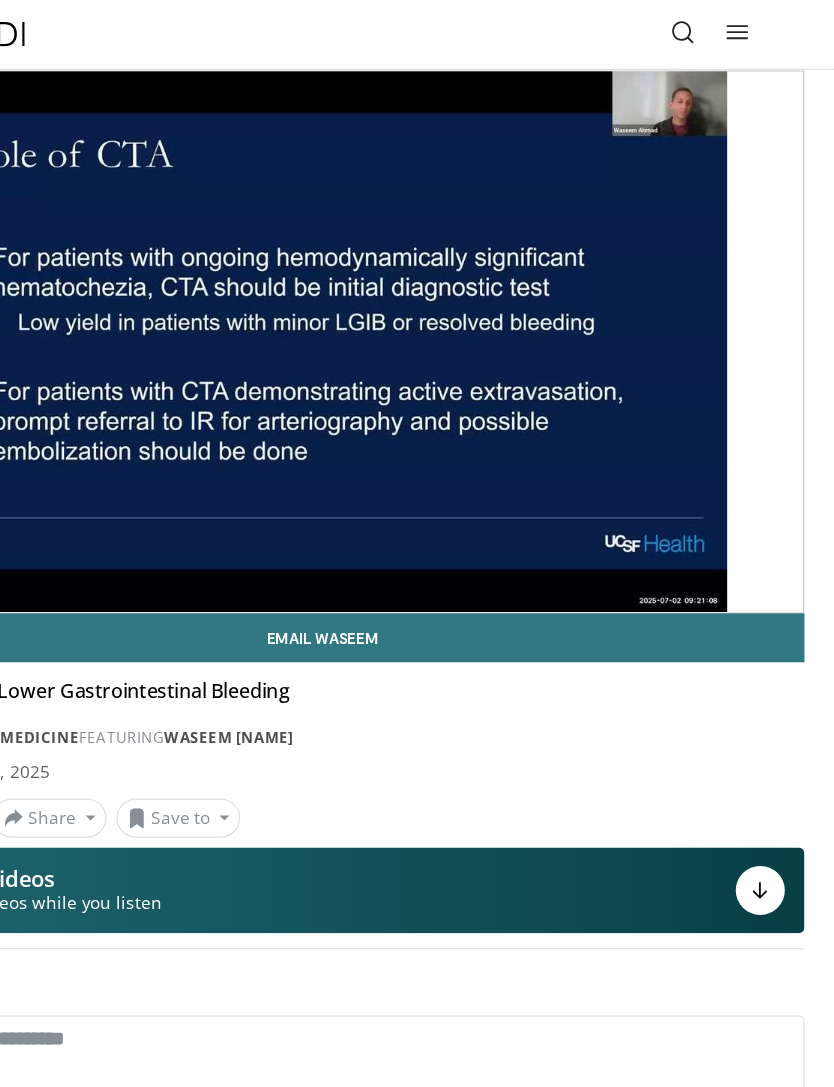 click on "UCSF School of Medicine" at bounding box center [129, 601] 